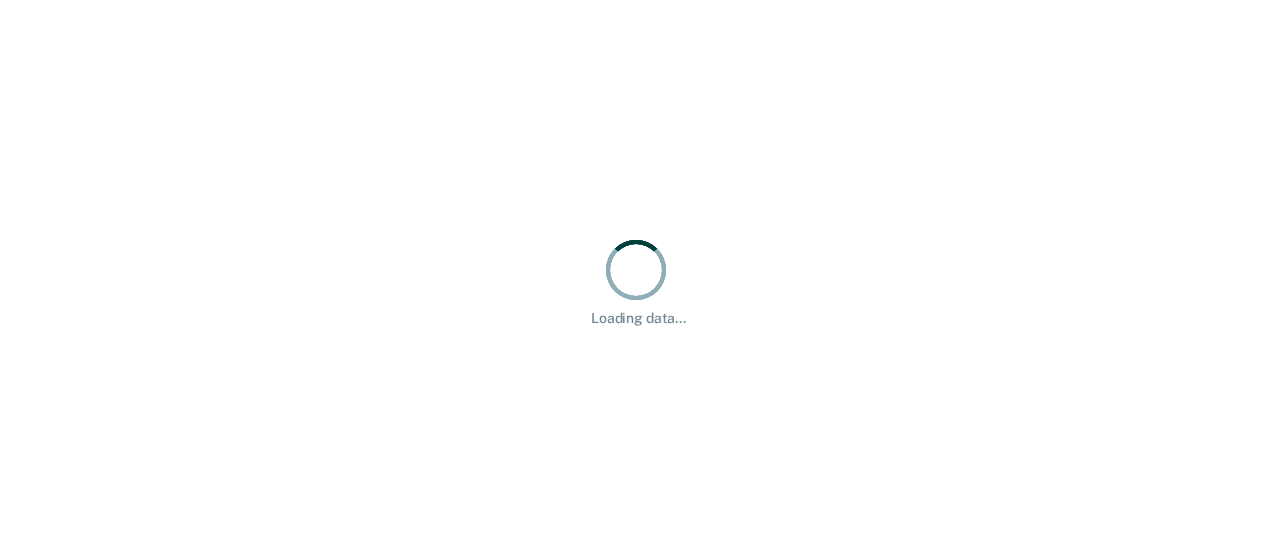 scroll, scrollTop: 0, scrollLeft: 0, axis: both 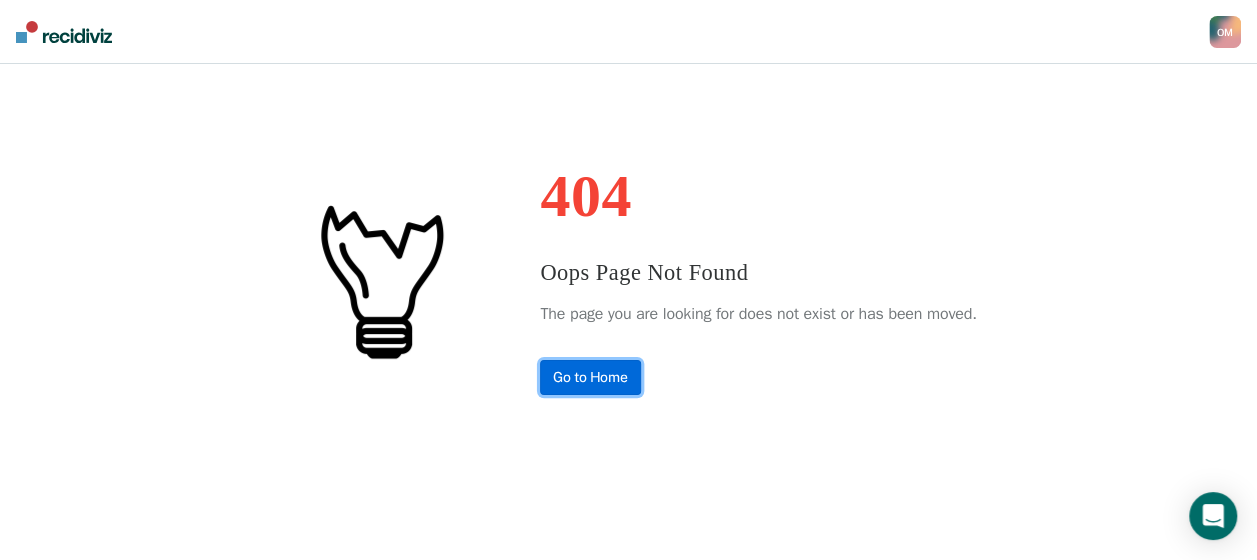 click on "Go to Home" at bounding box center (590, 377) 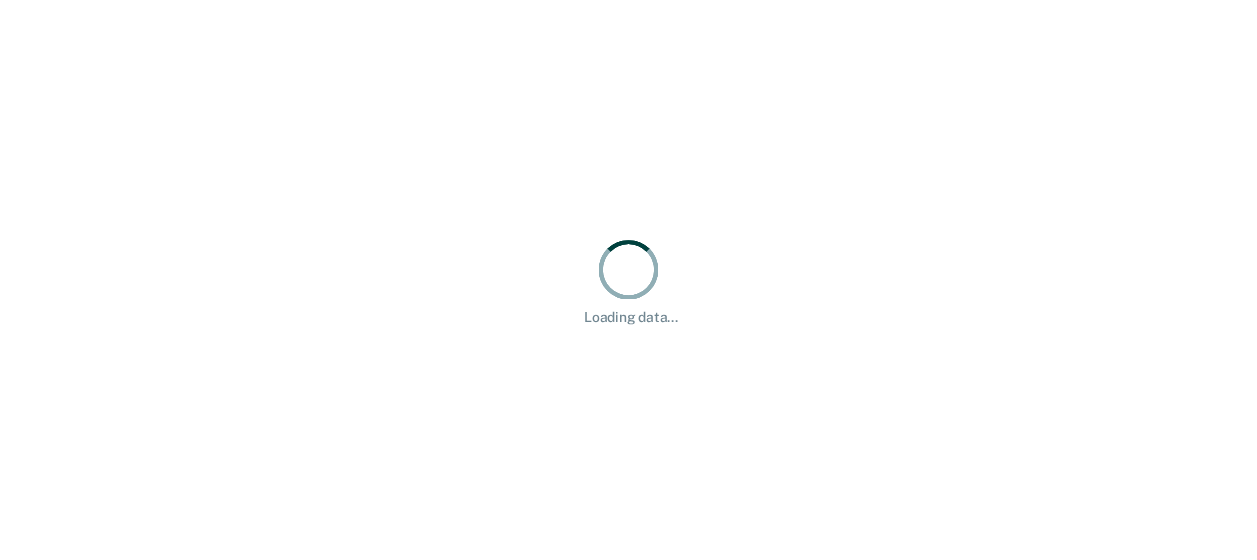 scroll, scrollTop: 0, scrollLeft: 0, axis: both 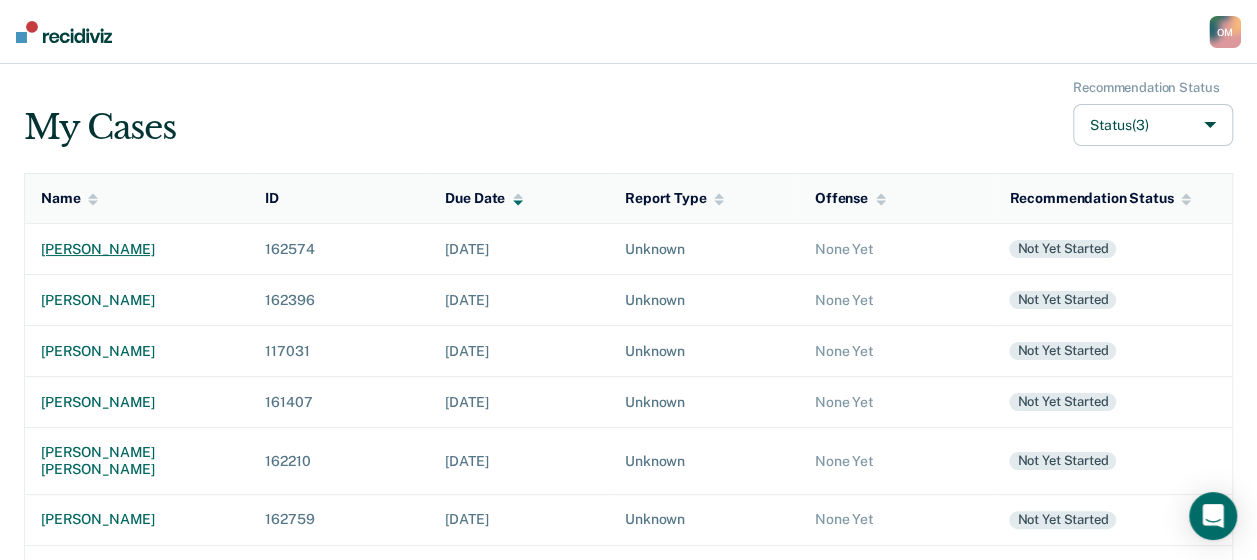 click on "[PERSON_NAME]" at bounding box center [137, 249] 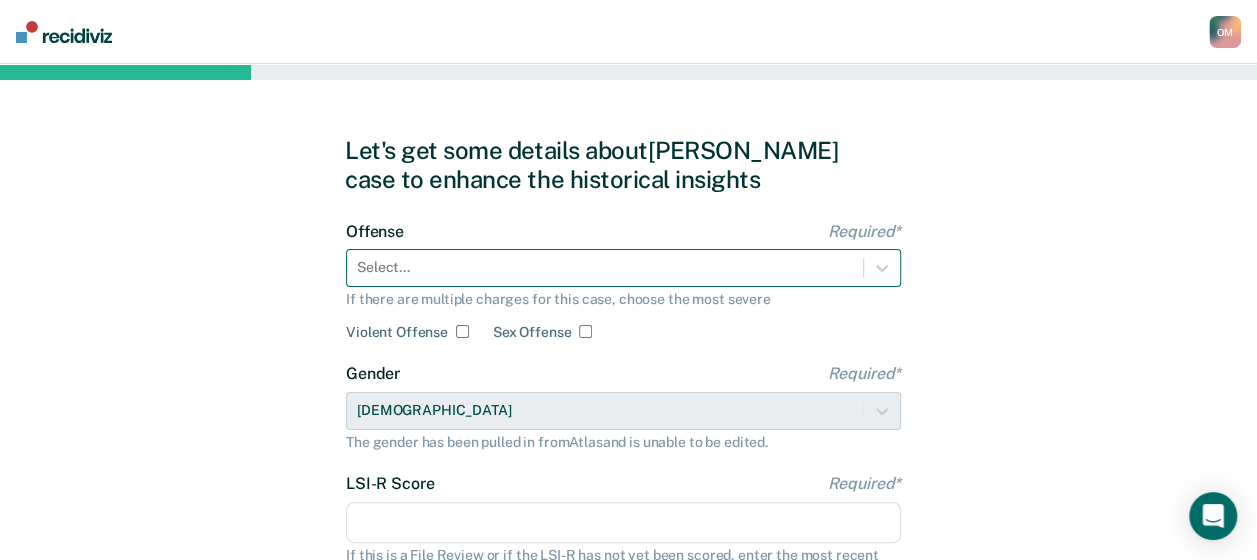 click at bounding box center [605, 267] 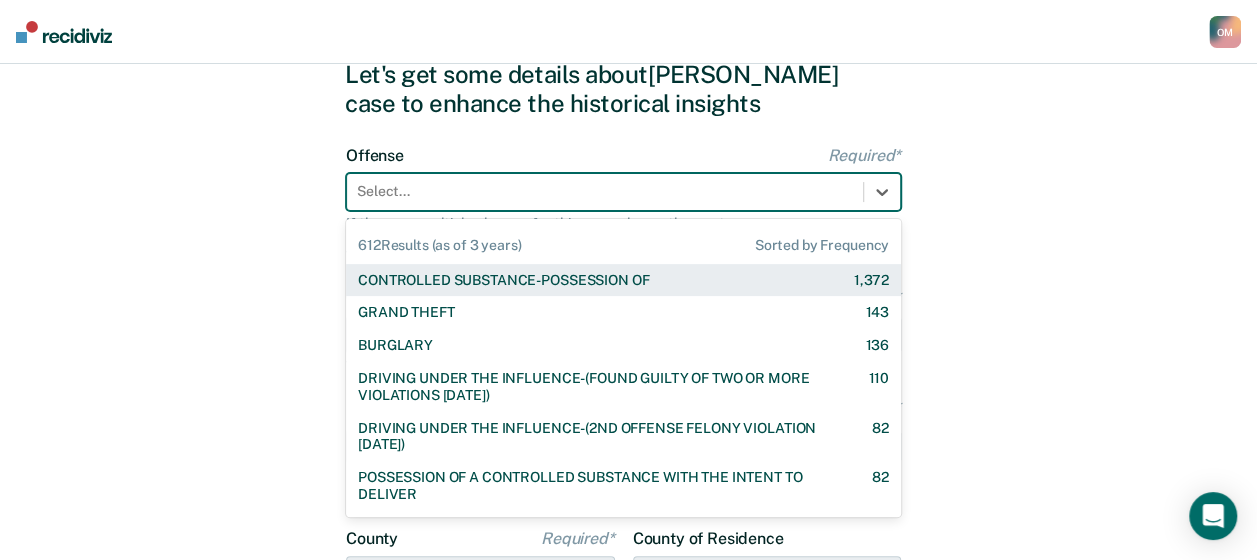 scroll, scrollTop: 83, scrollLeft: 0, axis: vertical 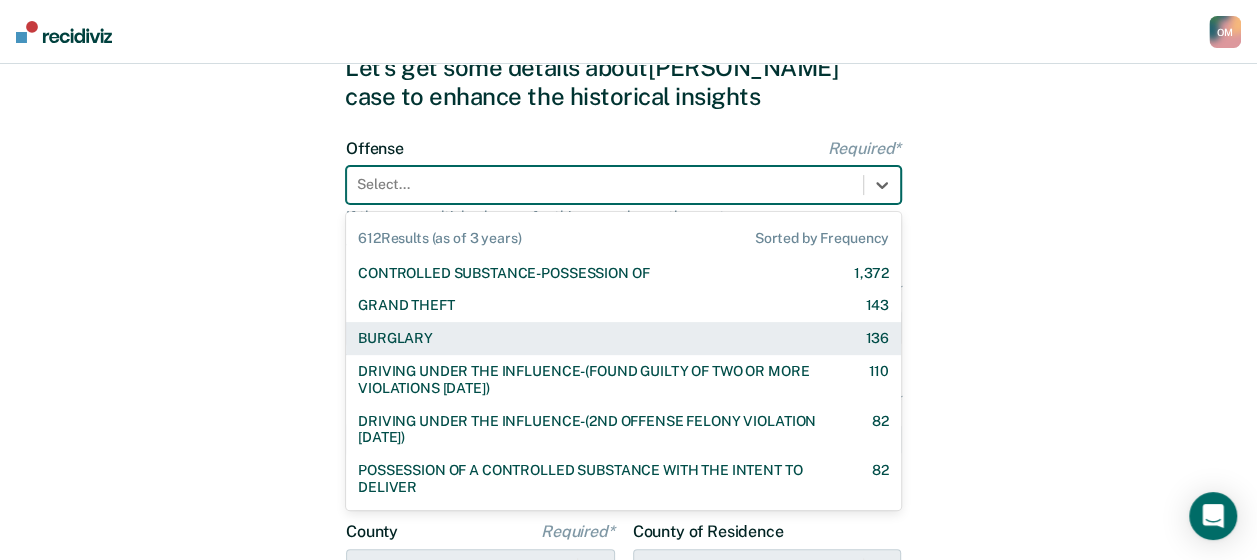 click on "BURGLARY 136" at bounding box center [623, 338] 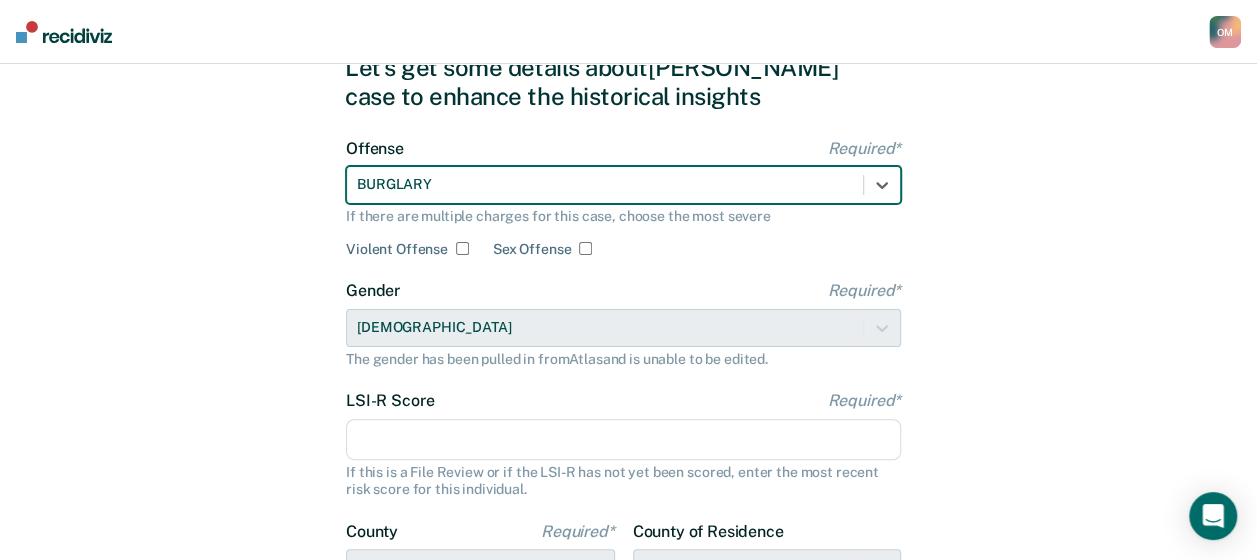 click on "LSI-R Score  Required*" at bounding box center [623, 440] 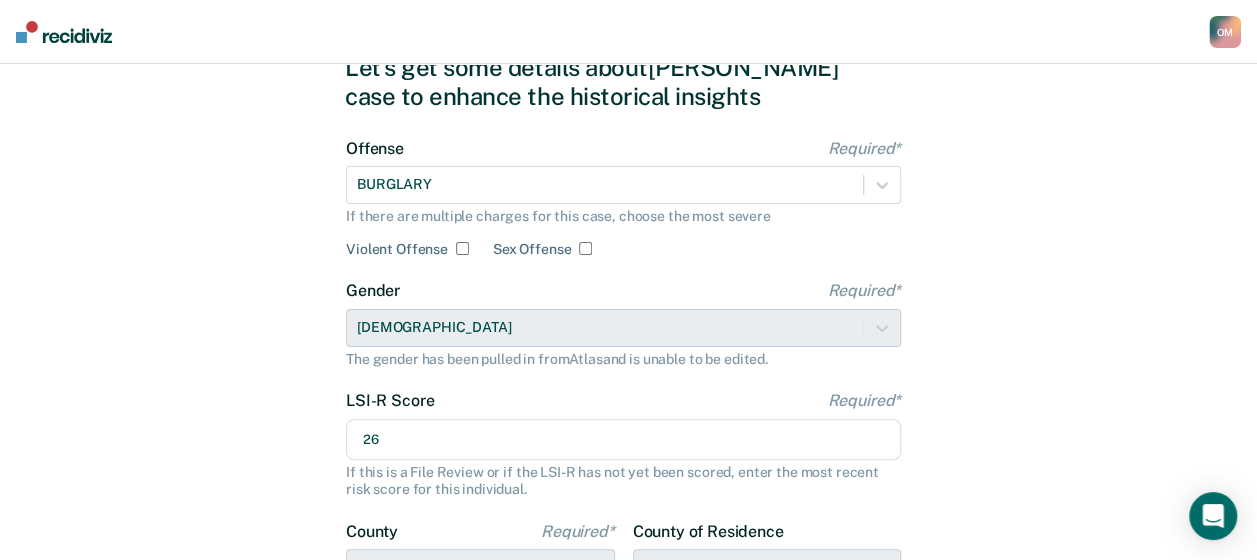 type on "26" 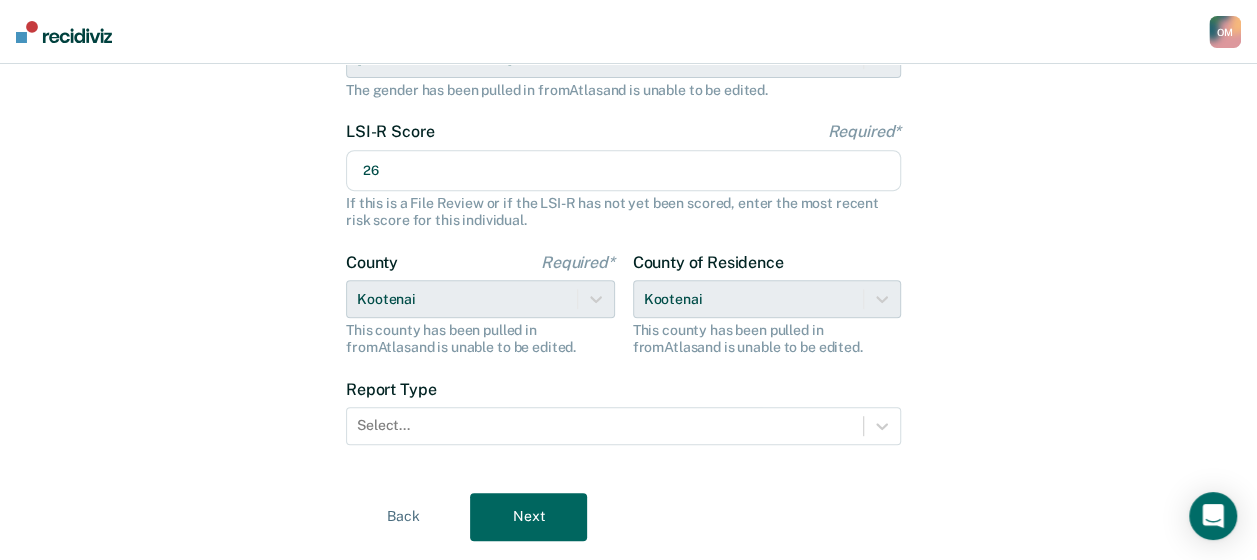 scroll, scrollTop: 383, scrollLeft: 0, axis: vertical 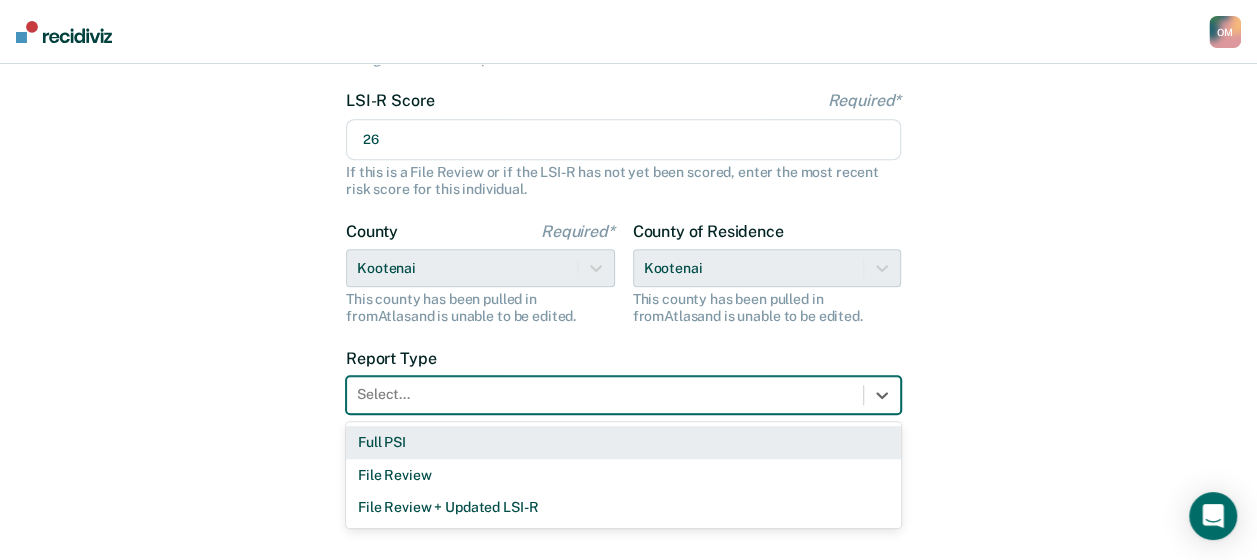 click at bounding box center (605, 394) 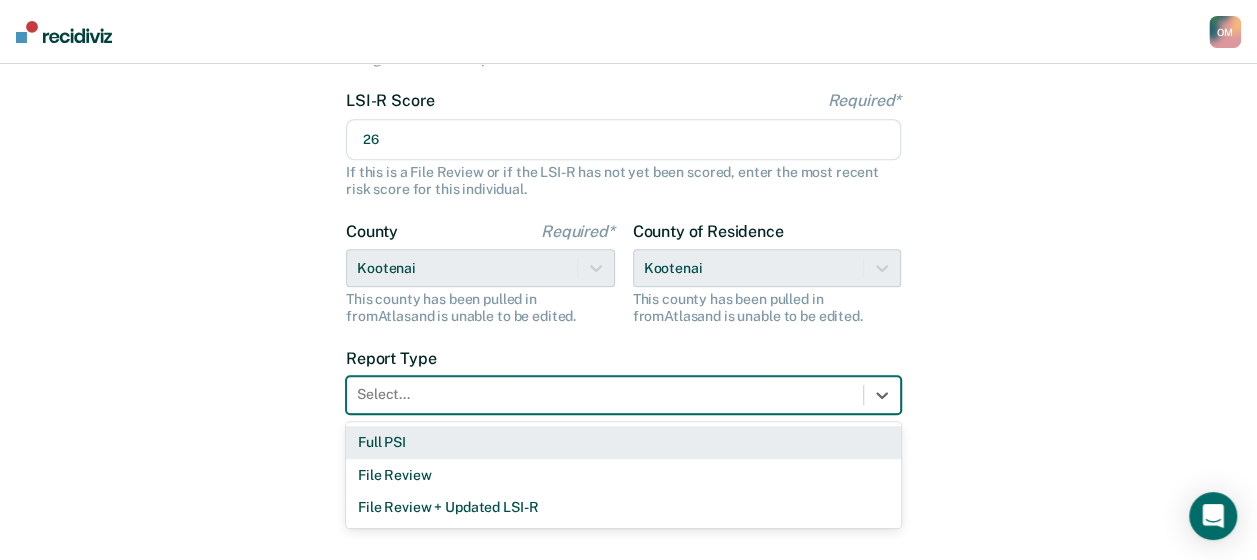 click on "Full PSI" at bounding box center [623, 442] 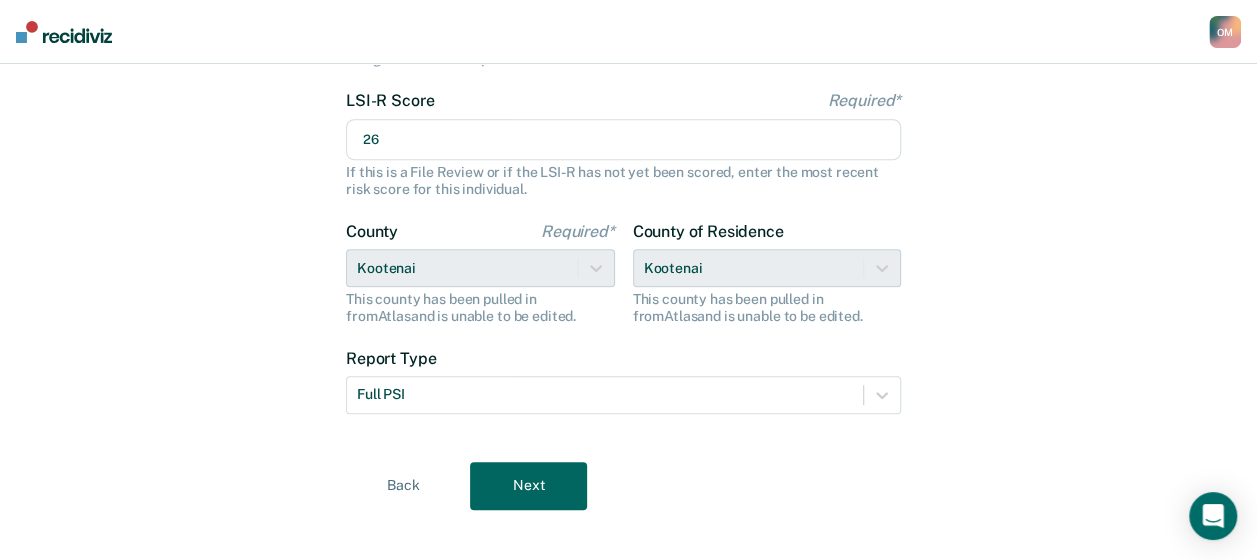click on "Next" at bounding box center [528, 486] 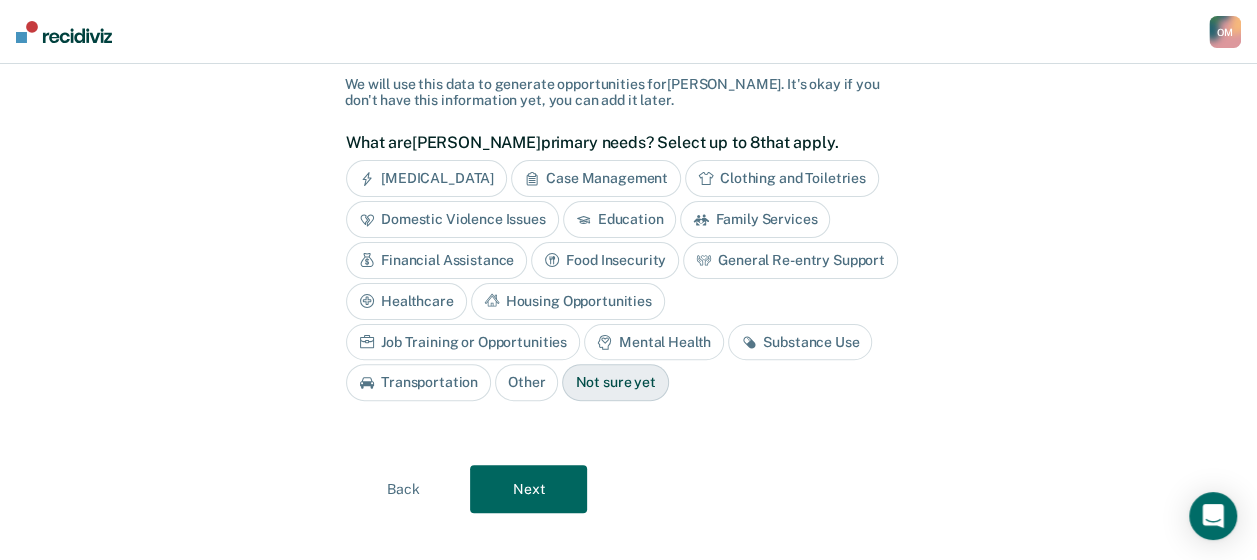 click on "[MEDICAL_DATA]" at bounding box center (426, 178) 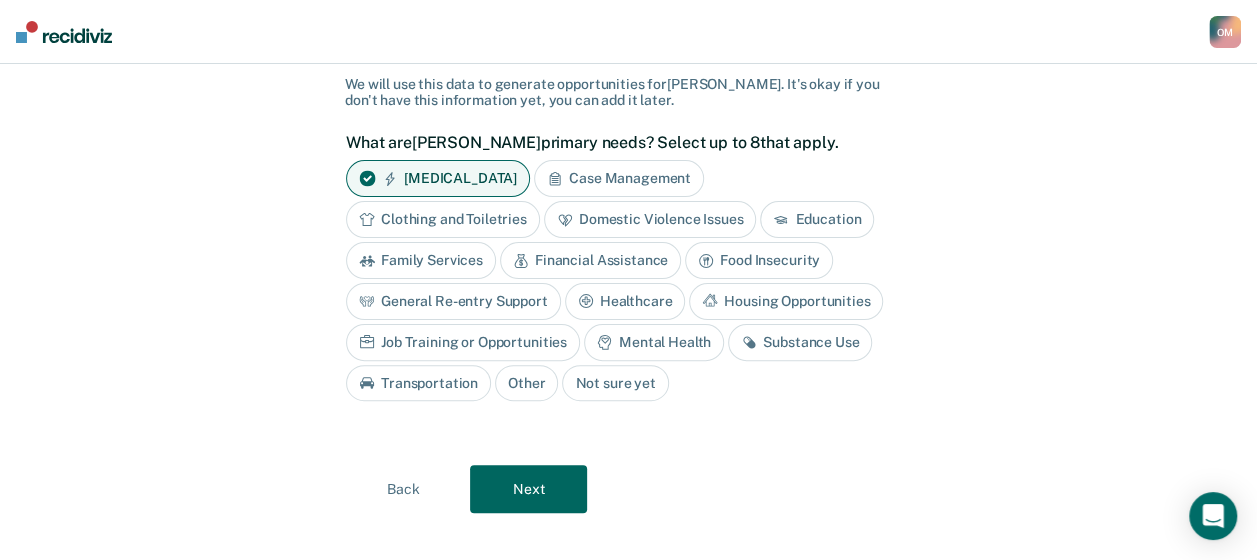 click on "Domestic Violence Issues" at bounding box center [650, 219] 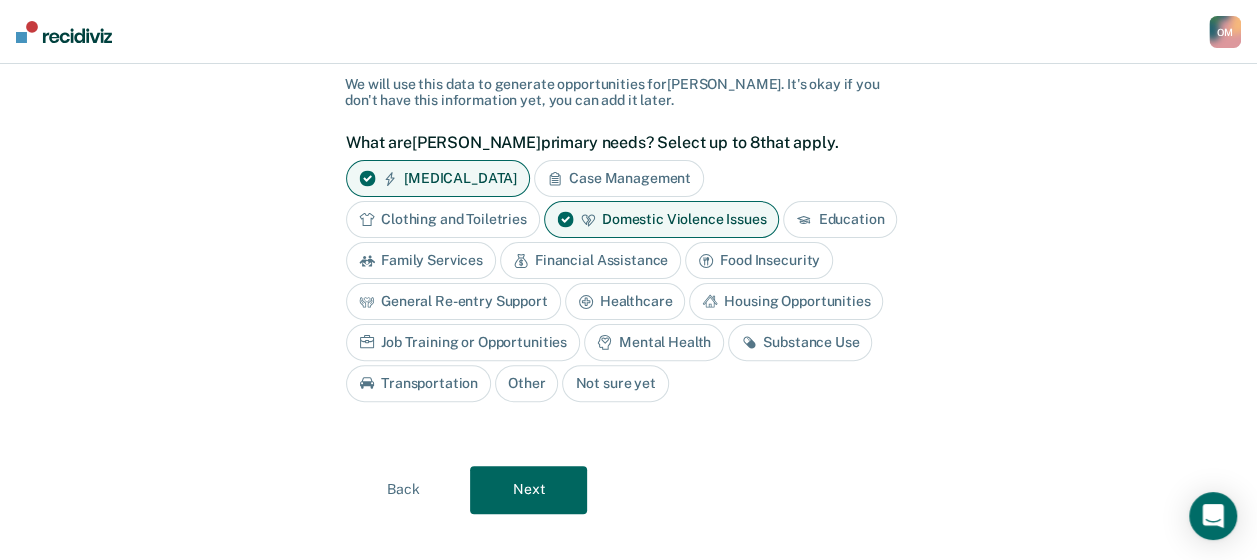 click on "Family Services" at bounding box center [421, 260] 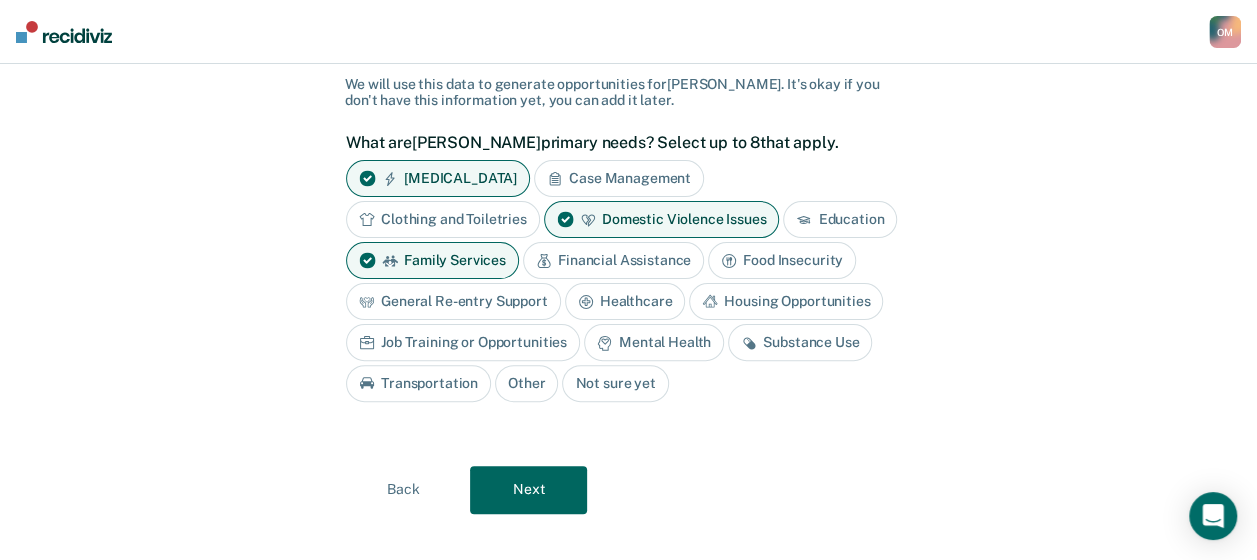 click on "Mental Health" at bounding box center [654, 342] 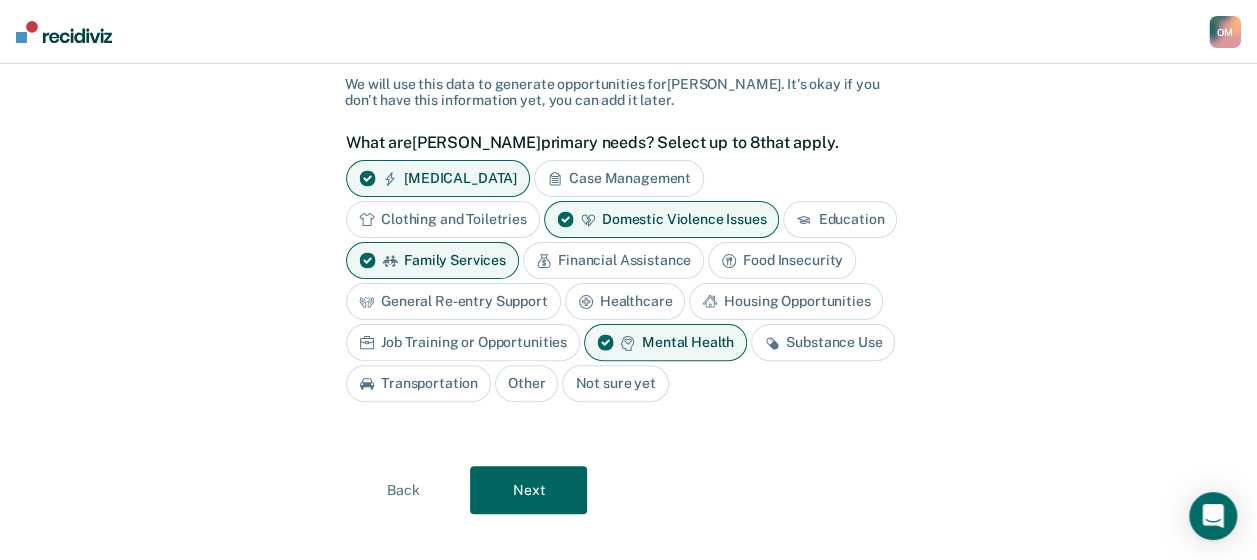drag, startPoint x: 782, startPoint y: 343, endPoint x: 708, endPoint y: 372, distance: 79.47956 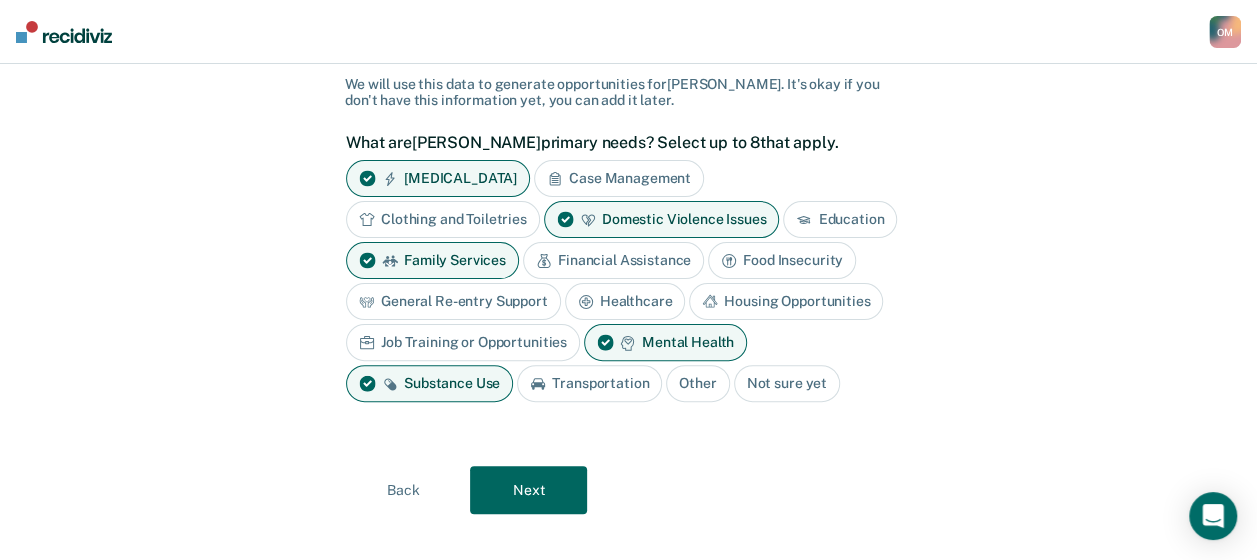 click on "Next" at bounding box center [528, 490] 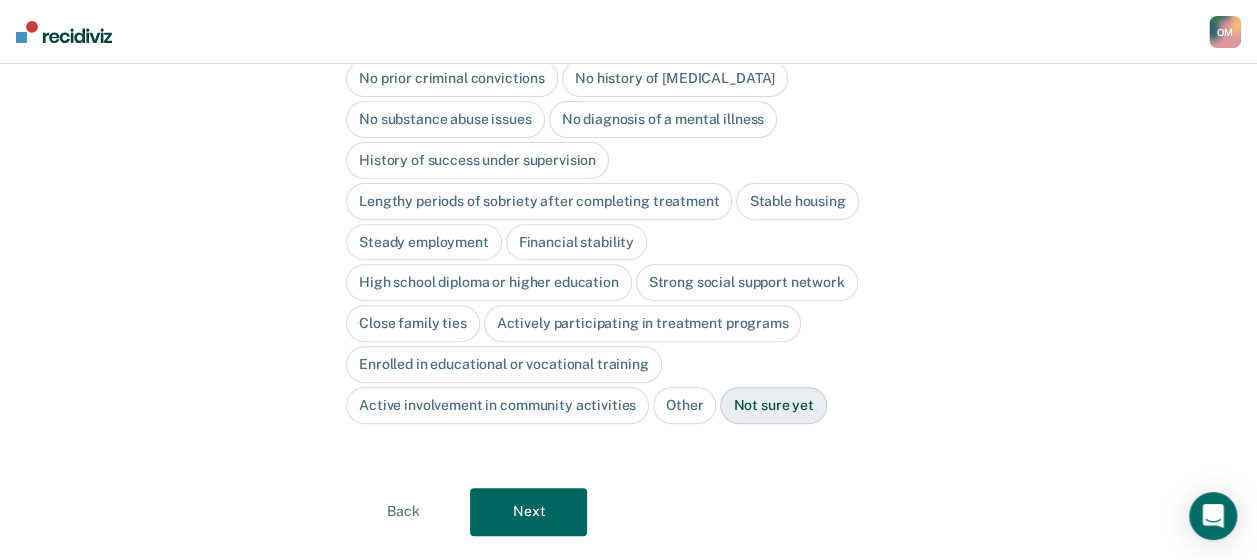 click on "Not sure yet" at bounding box center (773, 405) 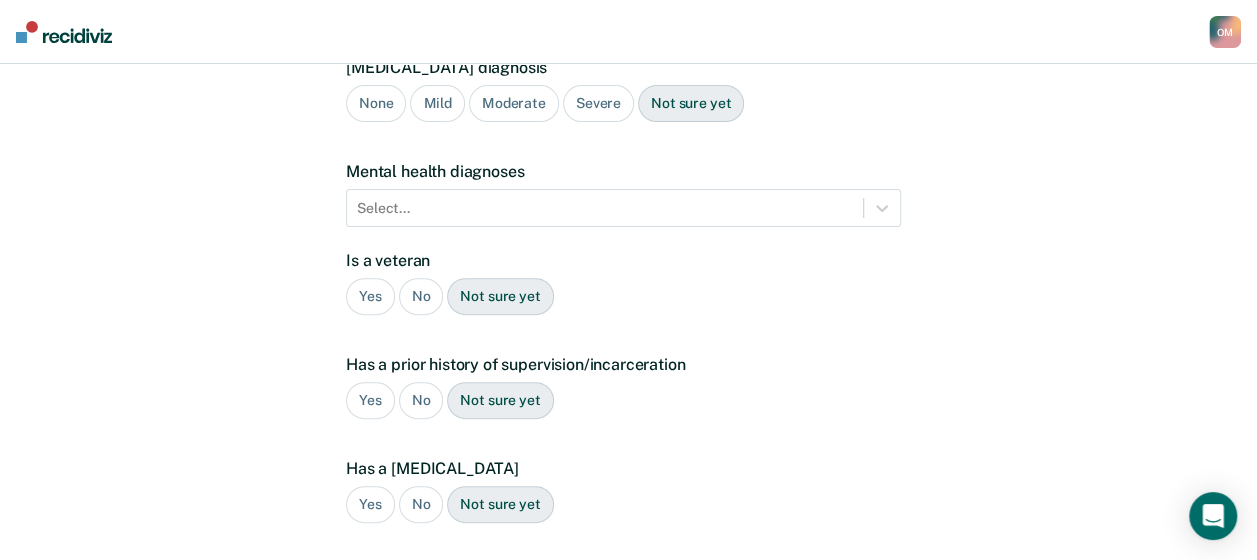scroll, scrollTop: 0, scrollLeft: 0, axis: both 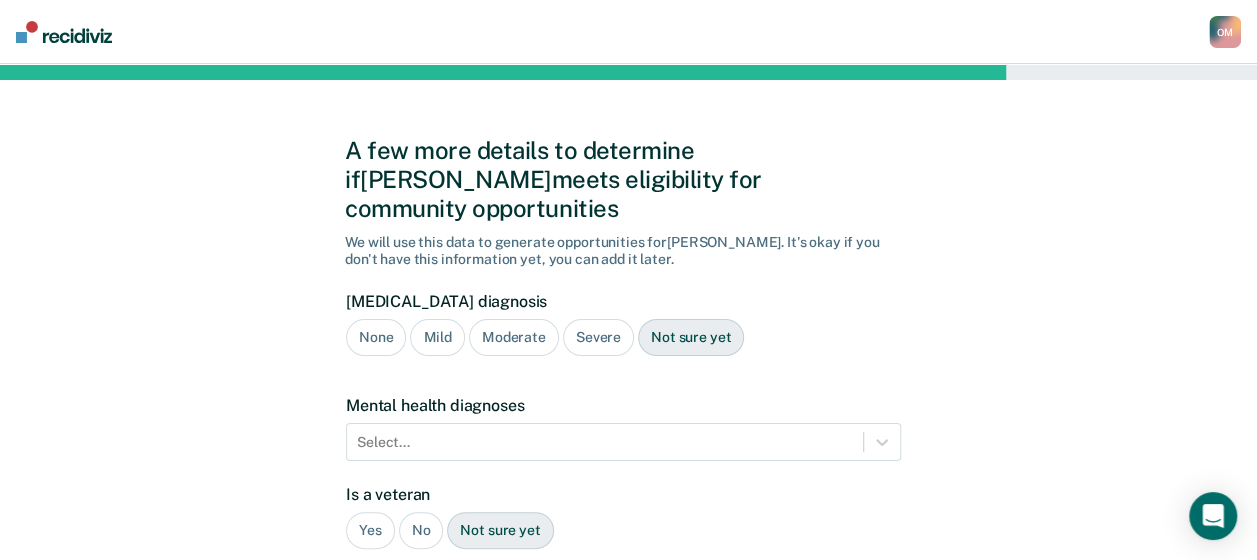 click on "Not sure yet" at bounding box center (691, 337) 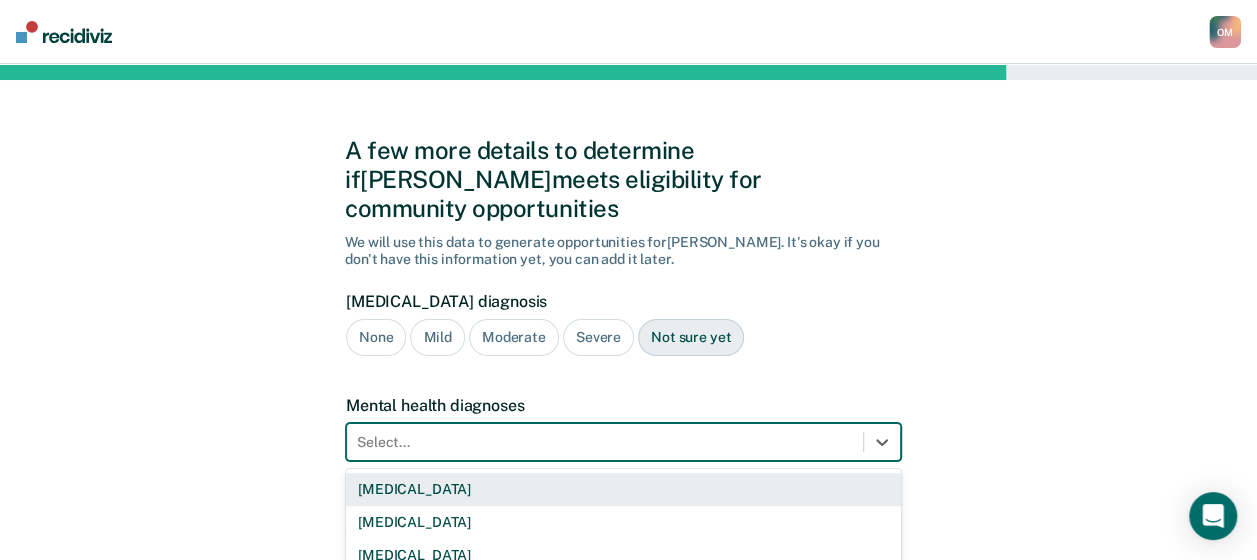 scroll, scrollTop: 188, scrollLeft: 0, axis: vertical 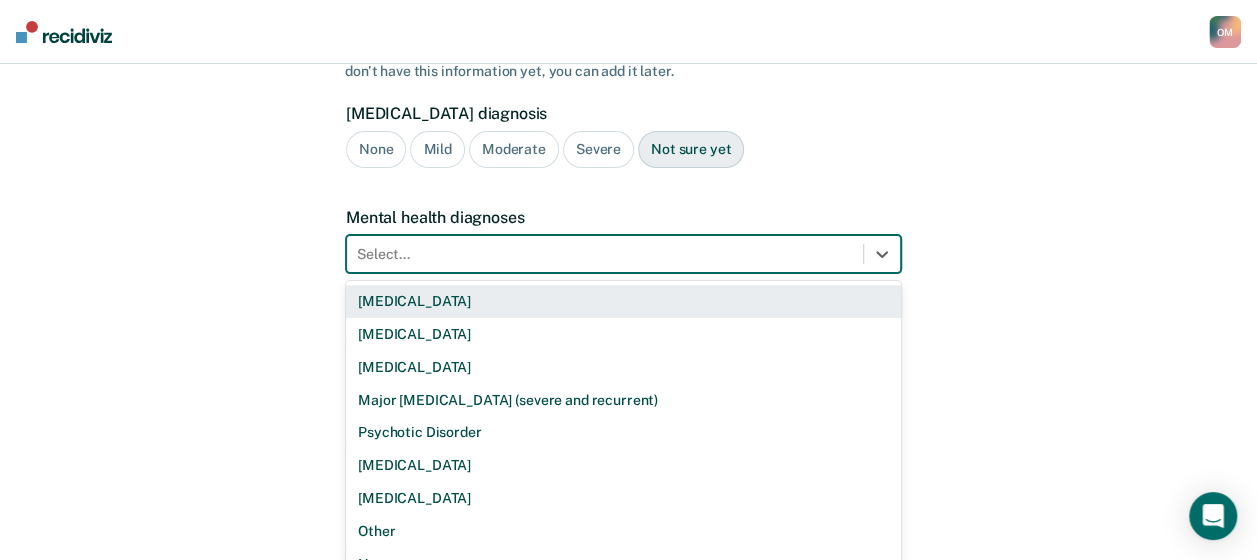 click on "9 results available. Use Up and Down to choose options, press Enter to select the currently focused option, press Escape to exit the menu, press Tab to select the option and exit the menu. Select... [MEDICAL_DATA] [MEDICAL_DATA] [MEDICAL_DATA] Major [MEDICAL_DATA] (severe and recurrent) Psychotic Disorder [MEDICAL_DATA] [MEDICAL_DATA] Other None" at bounding box center (623, 254) 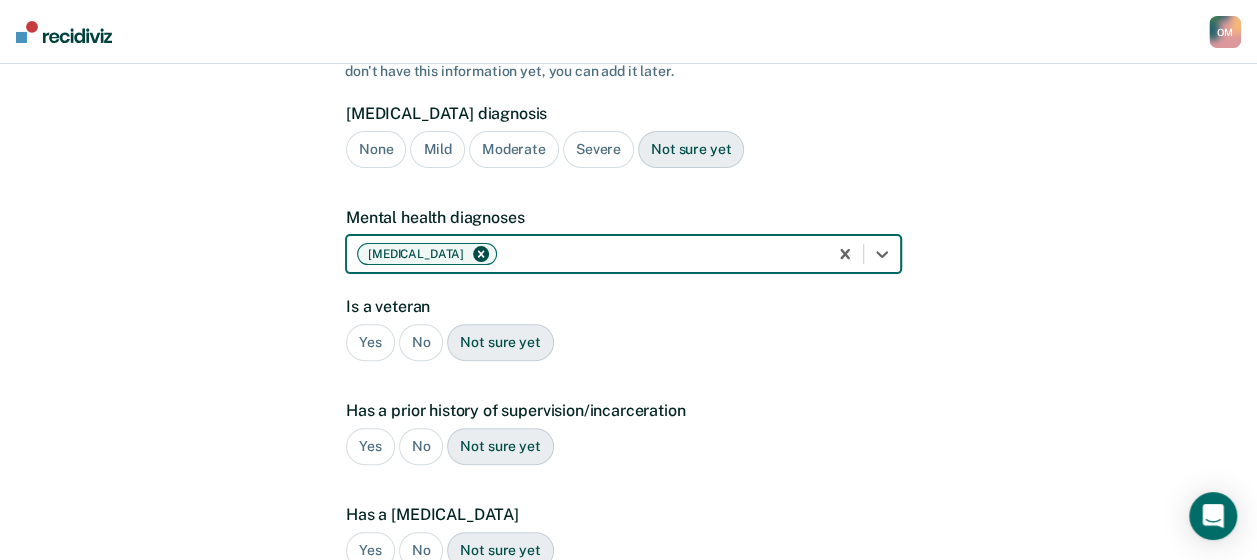 click on "Yes No Not sure yet" at bounding box center (623, 342) 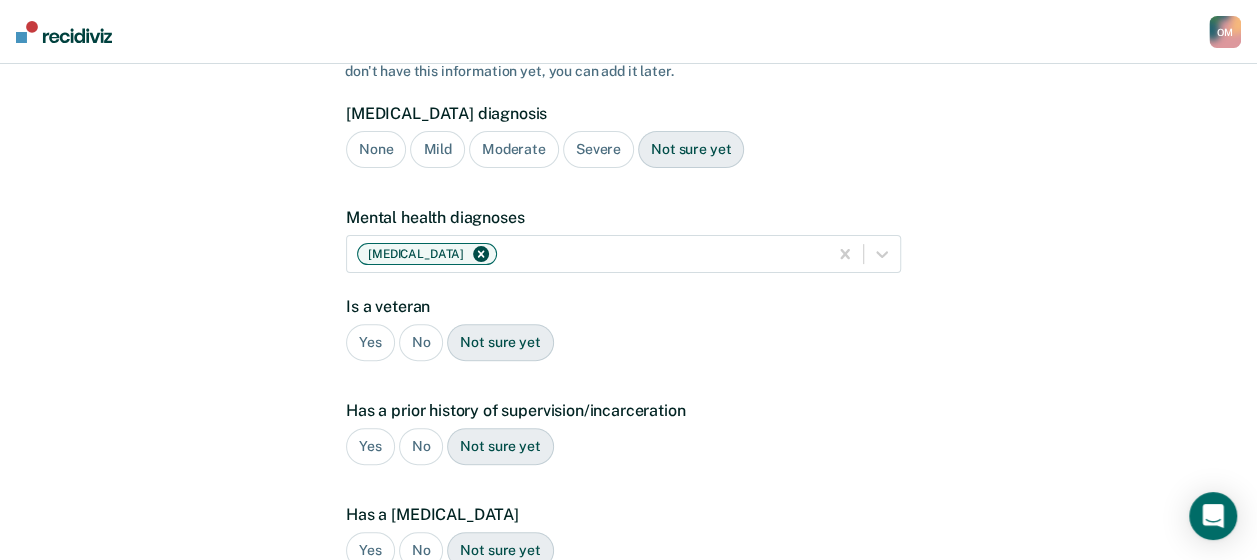 click on "No" at bounding box center [421, 342] 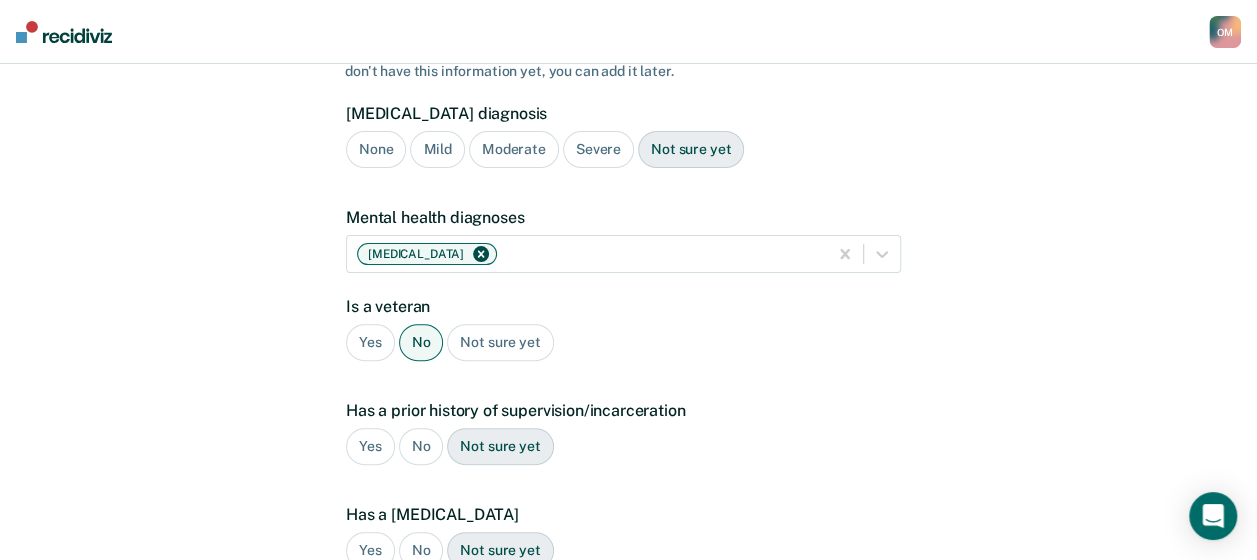 click on "Yes" at bounding box center [370, 446] 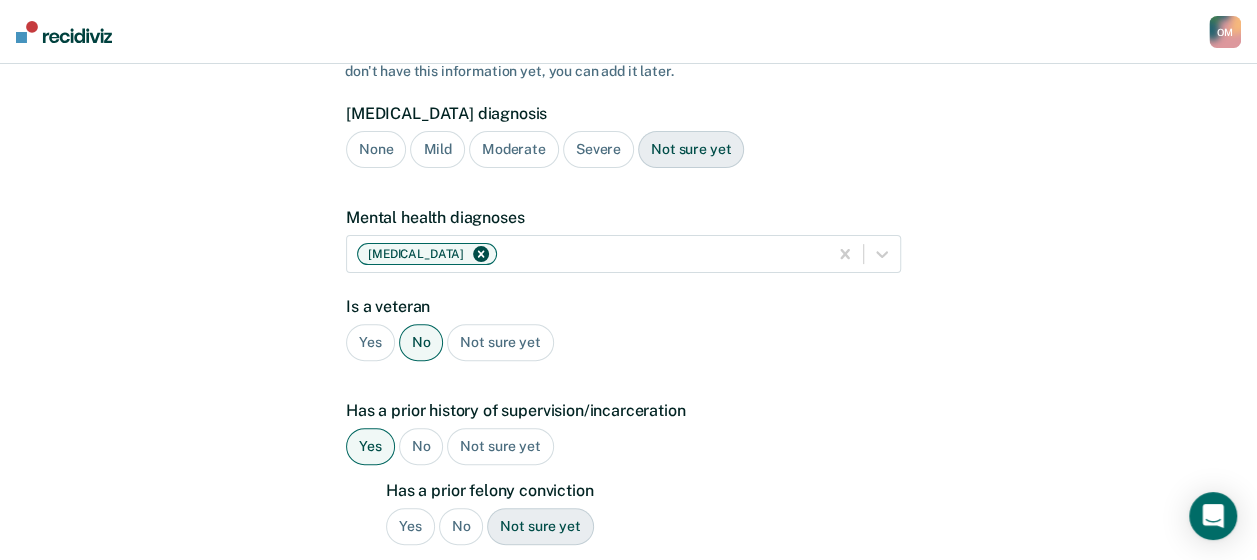 click on "Yes" at bounding box center (410, 526) 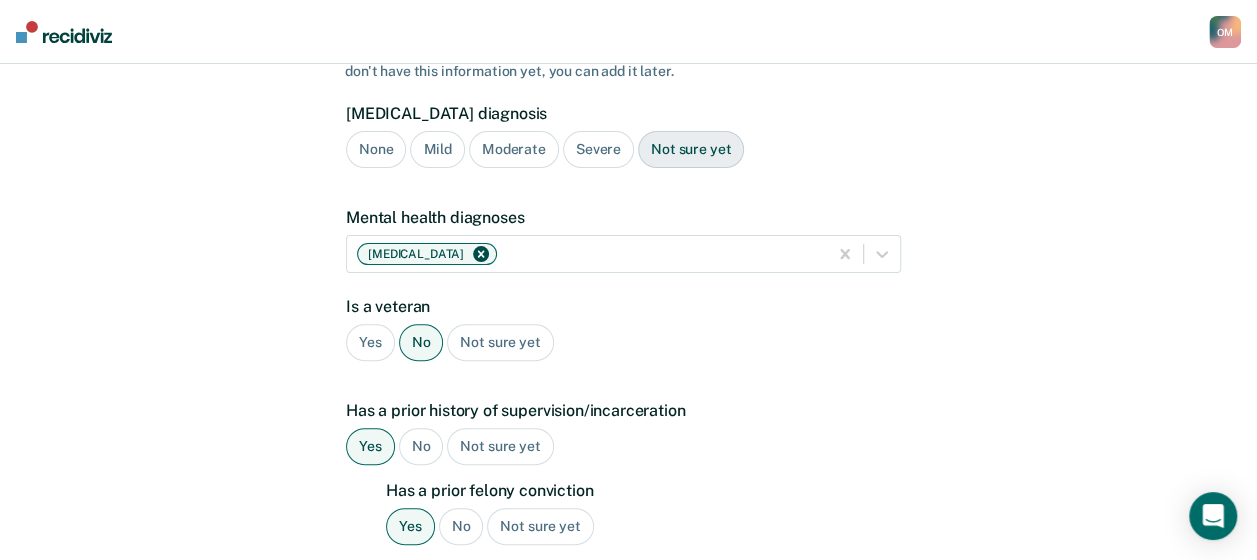 scroll, scrollTop: 388, scrollLeft: 0, axis: vertical 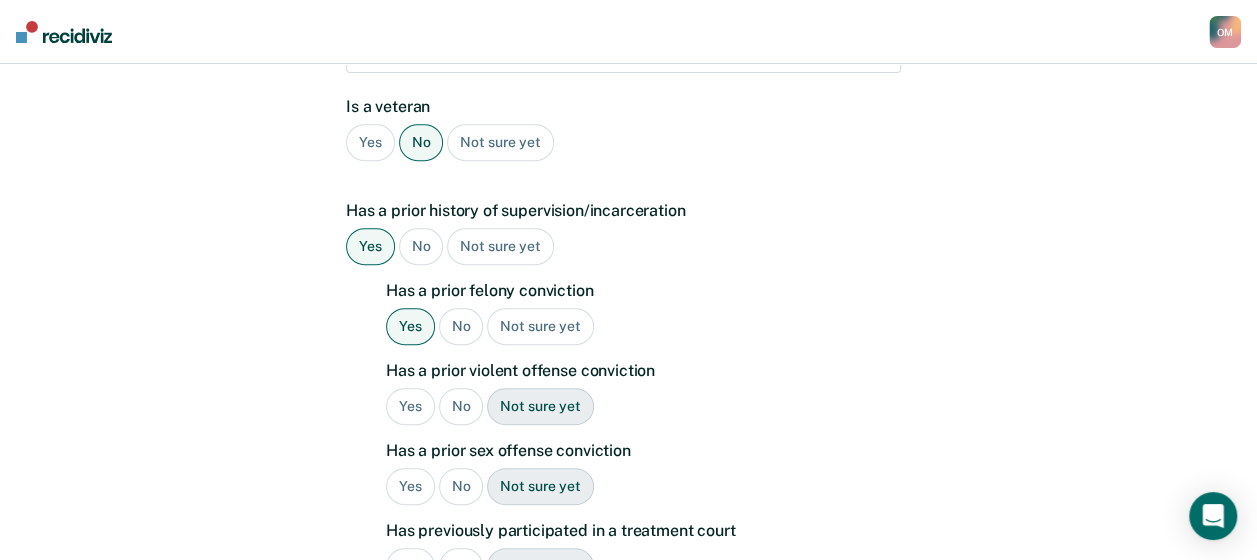 click on "Yes" at bounding box center (410, 406) 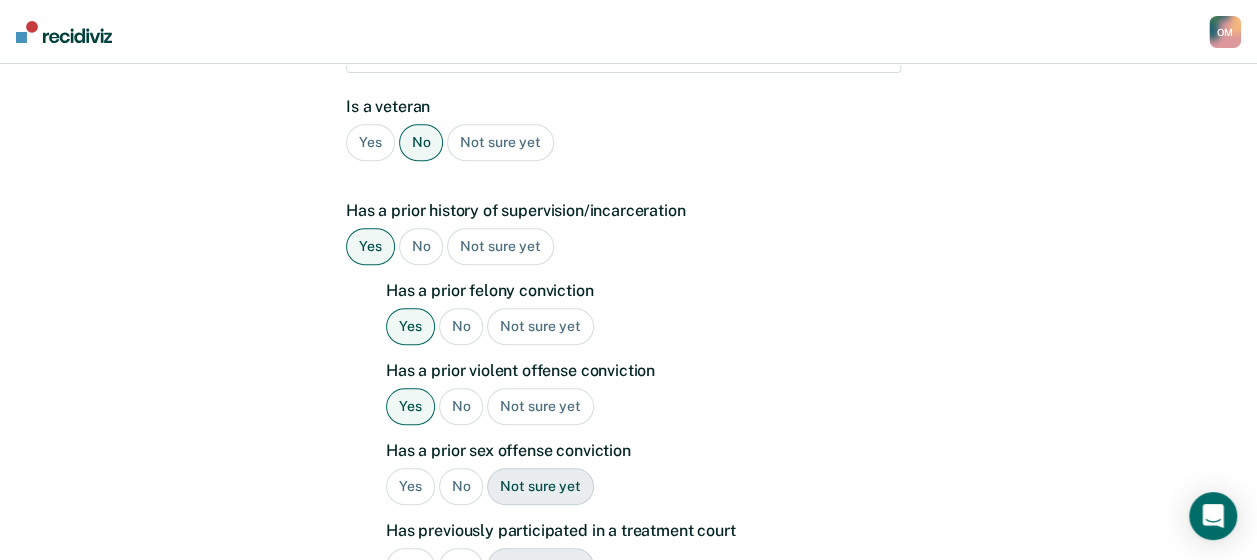 click on "No" at bounding box center (461, 486) 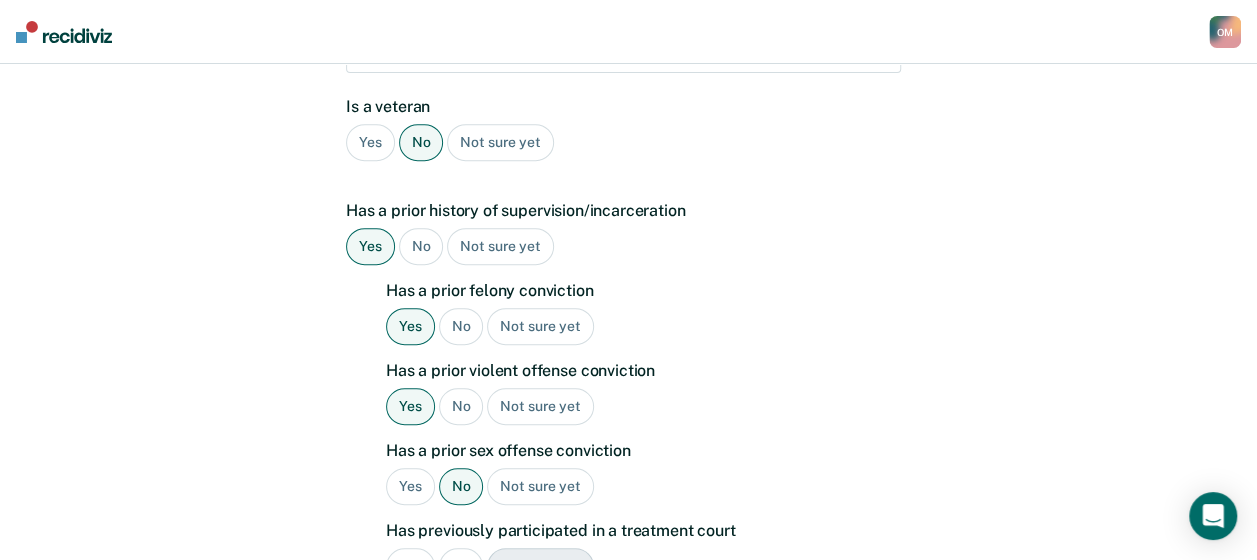 click on "No" at bounding box center (461, 566) 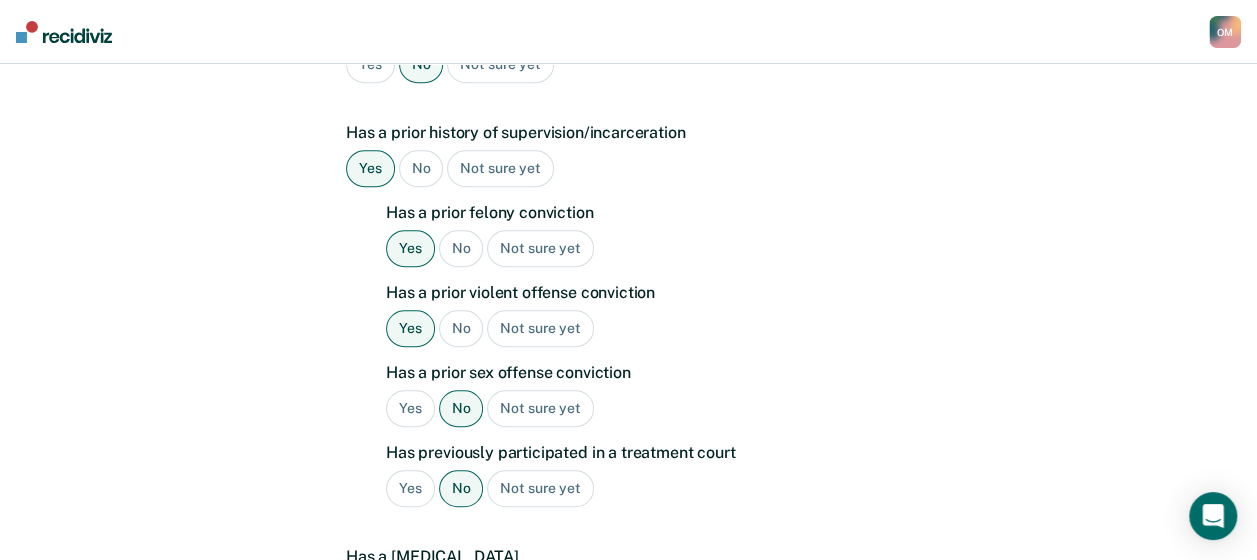 scroll, scrollTop: 588, scrollLeft: 0, axis: vertical 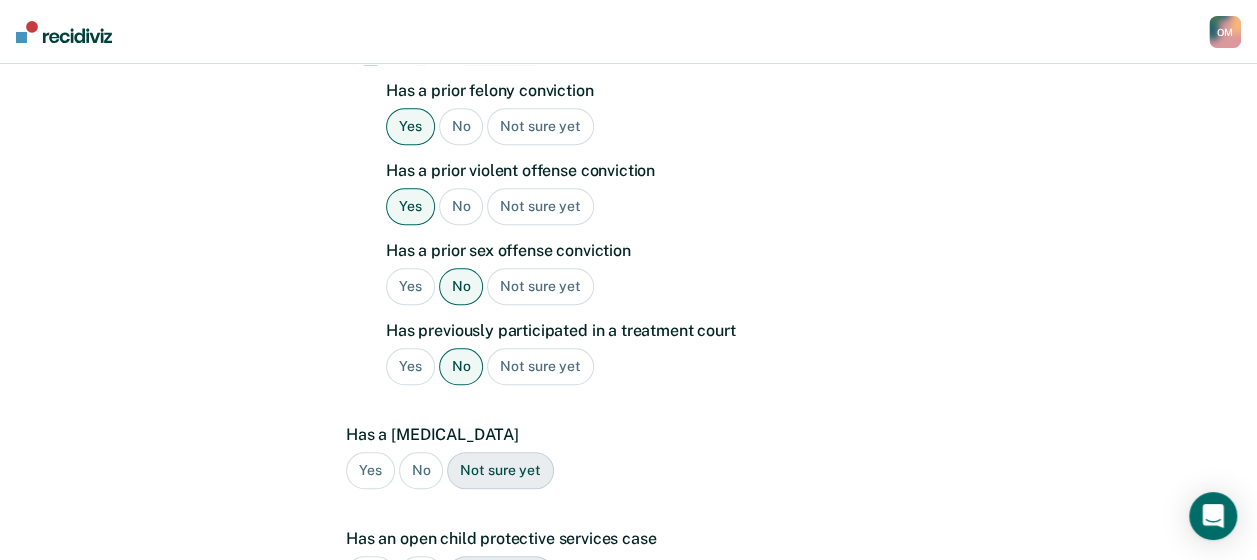 click on "No" at bounding box center (421, 470) 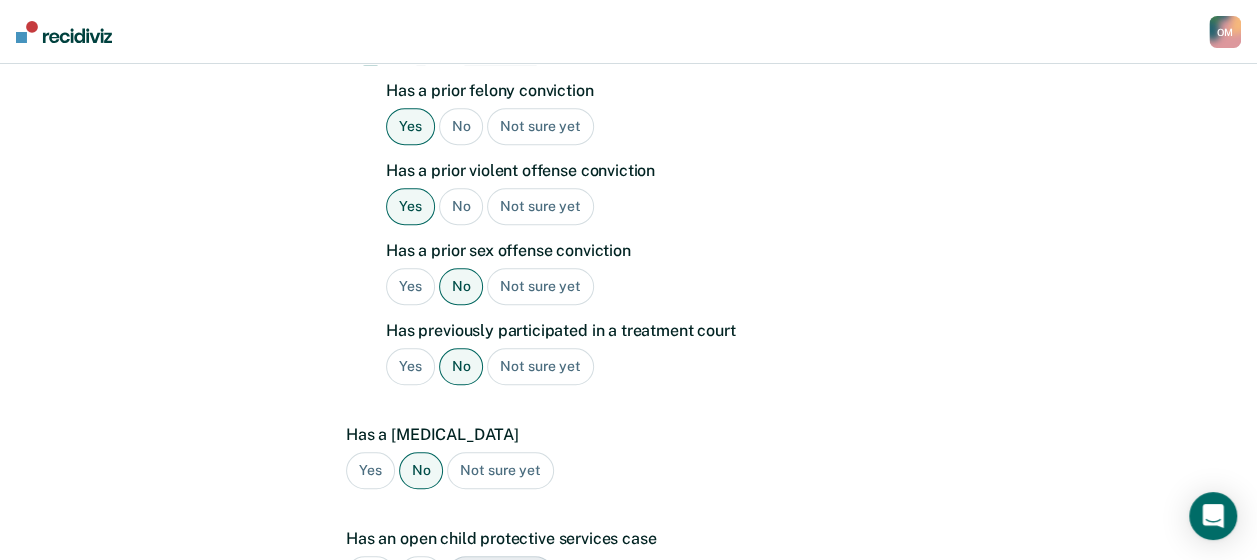 click on "No" at bounding box center (421, 574) 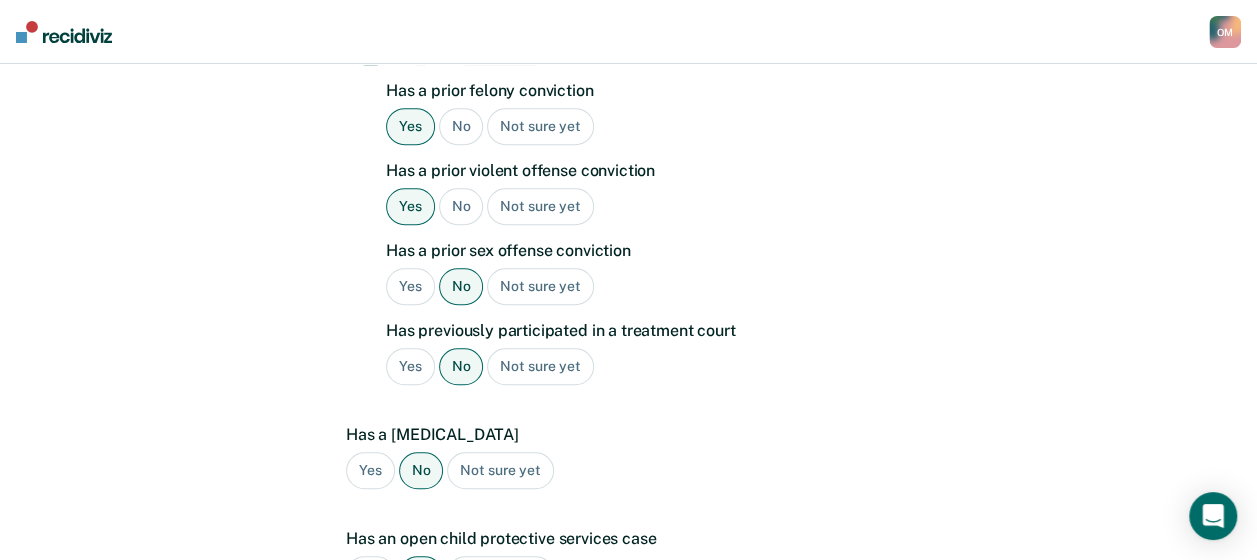 scroll, scrollTop: 873, scrollLeft: 0, axis: vertical 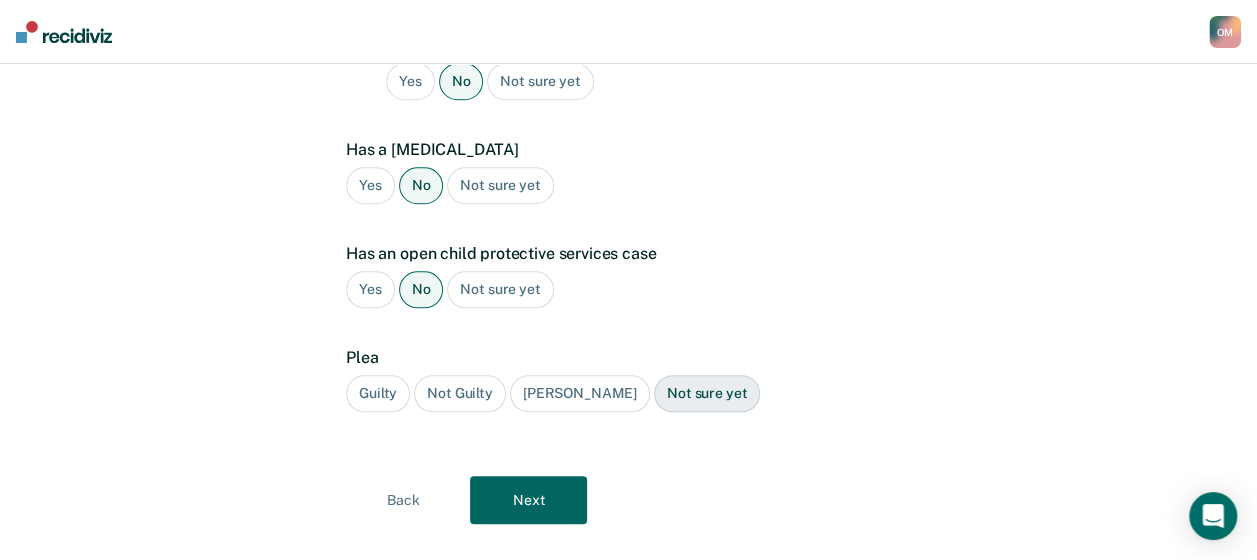 click on "Guilty" at bounding box center (378, 393) 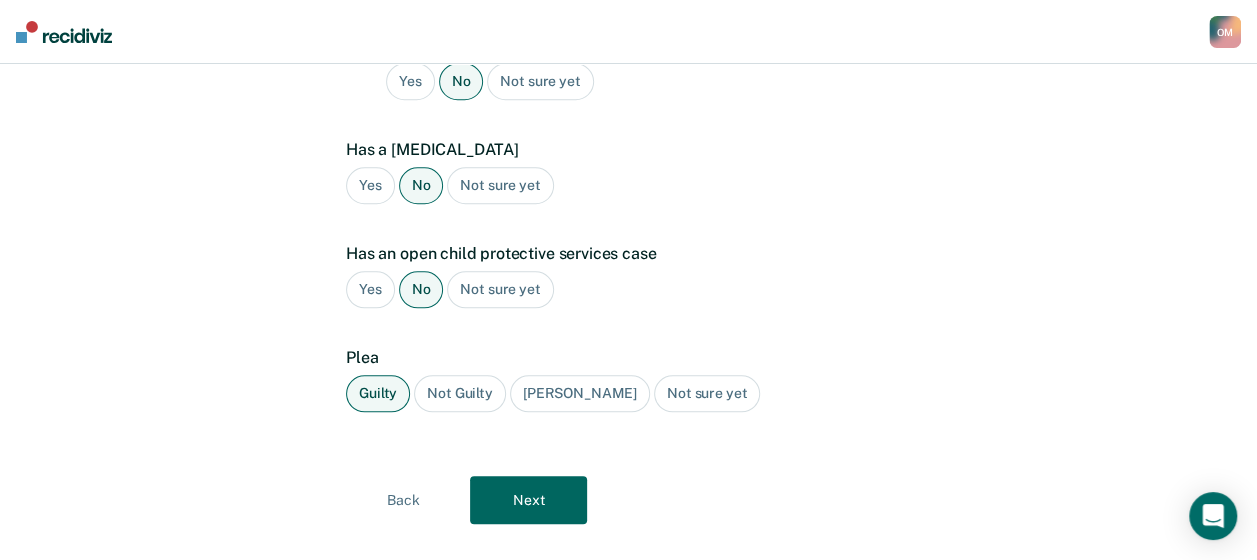 click on "Next" at bounding box center (528, 500) 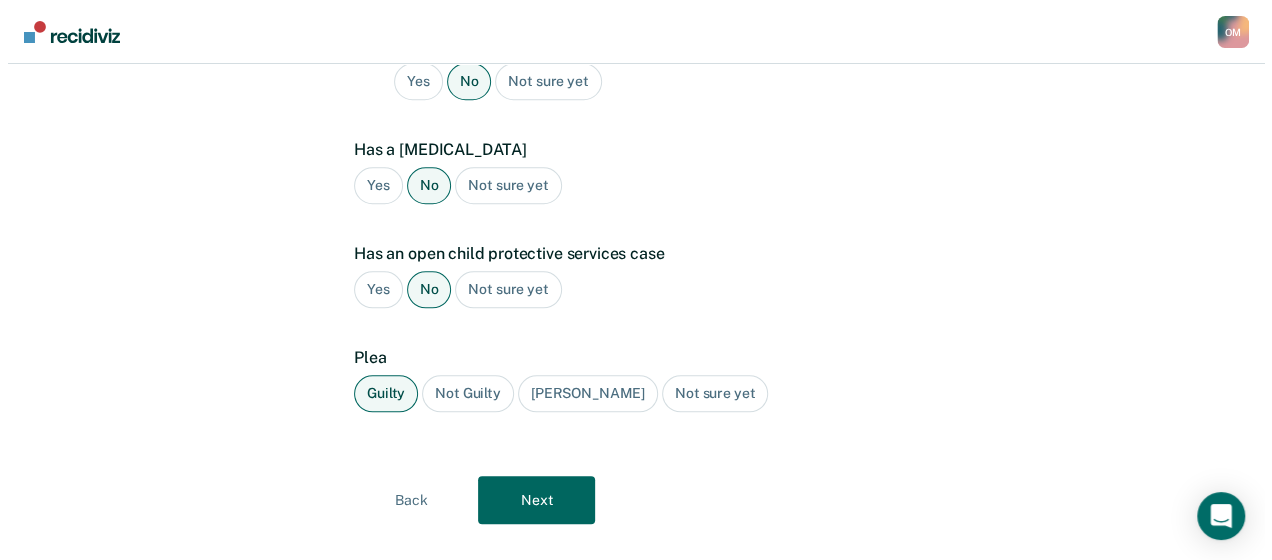 scroll, scrollTop: 0, scrollLeft: 0, axis: both 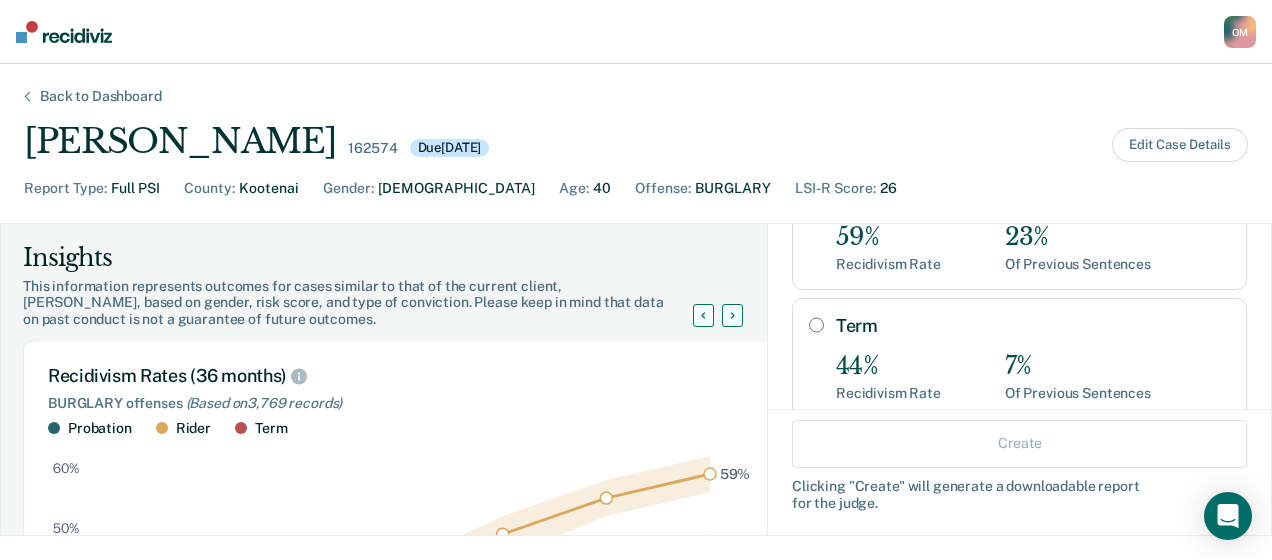 click on "Term" at bounding box center [816, 325] 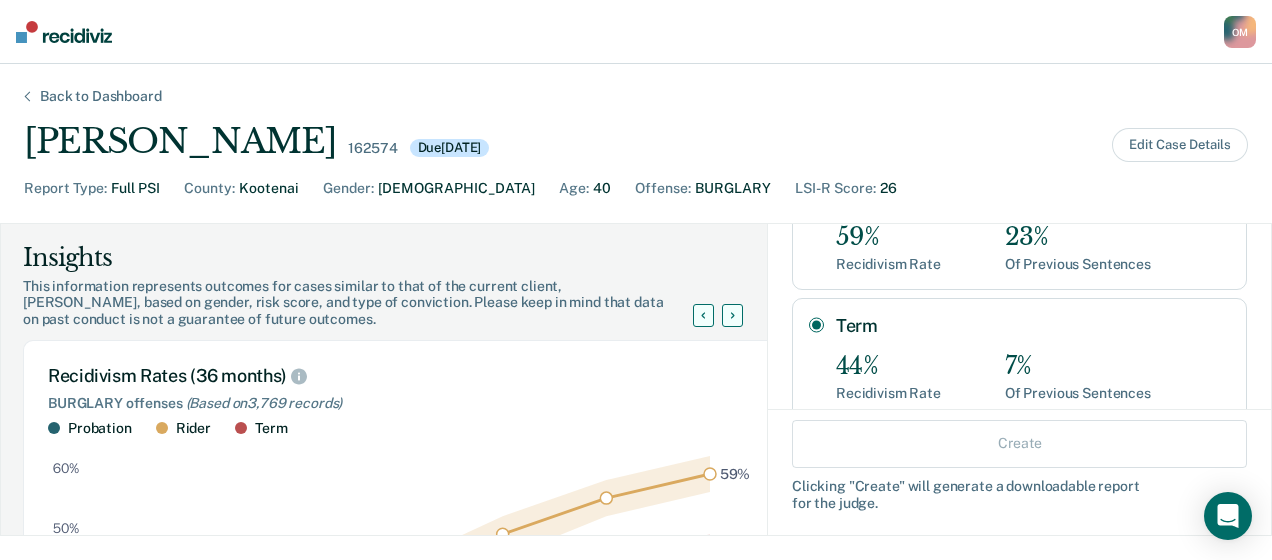radio on "true" 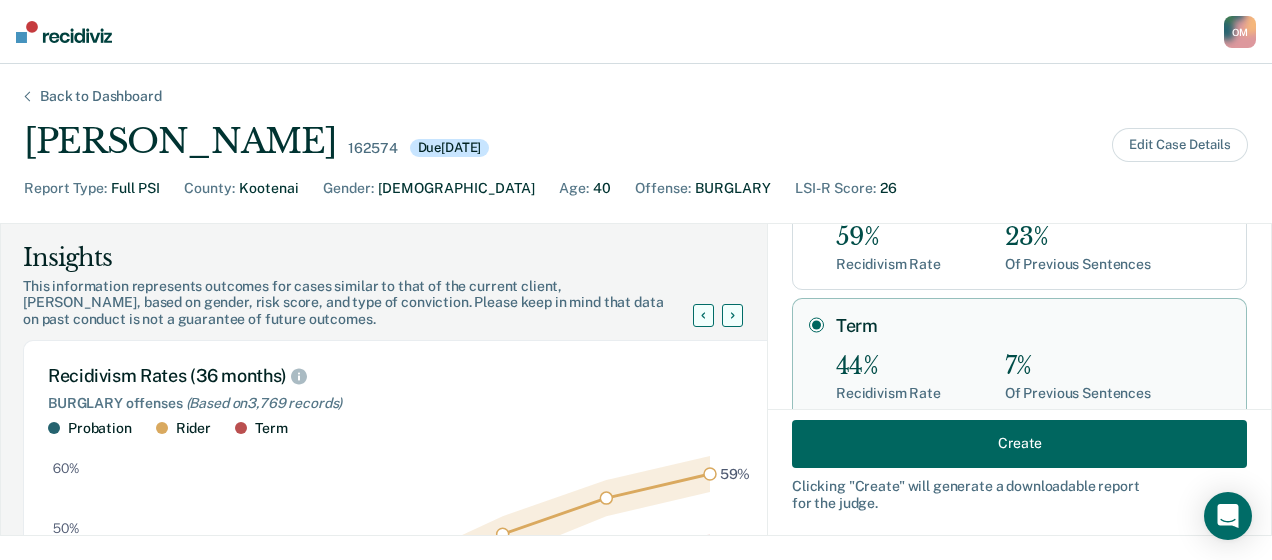 click on "Create" at bounding box center (1019, 443) 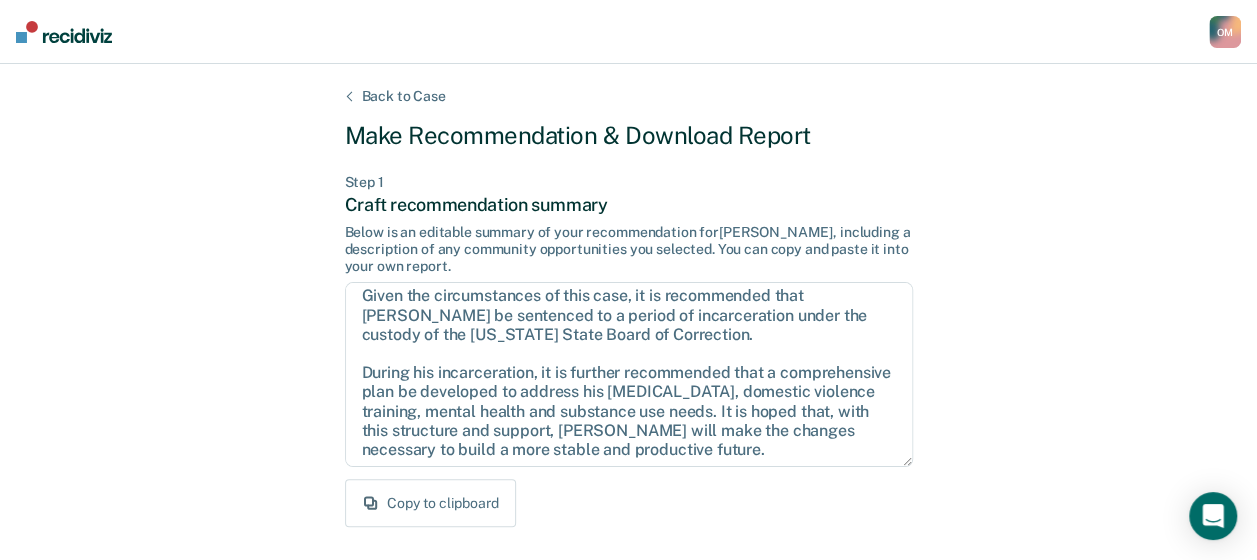 scroll, scrollTop: 12, scrollLeft: 0, axis: vertical 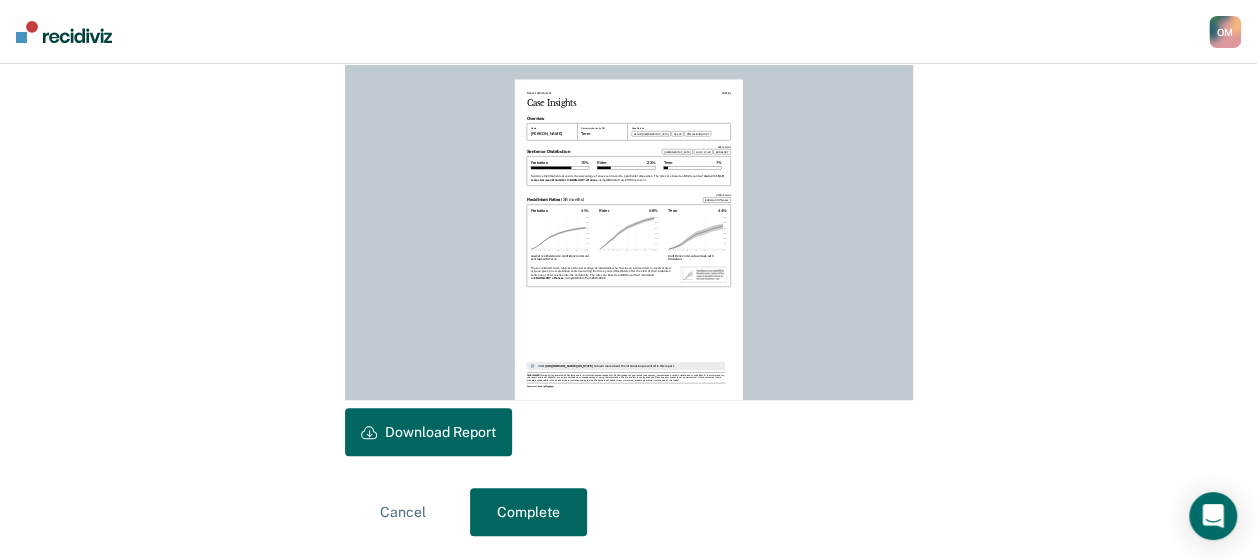 click on "Download Report" at bounding box center [428, 432] 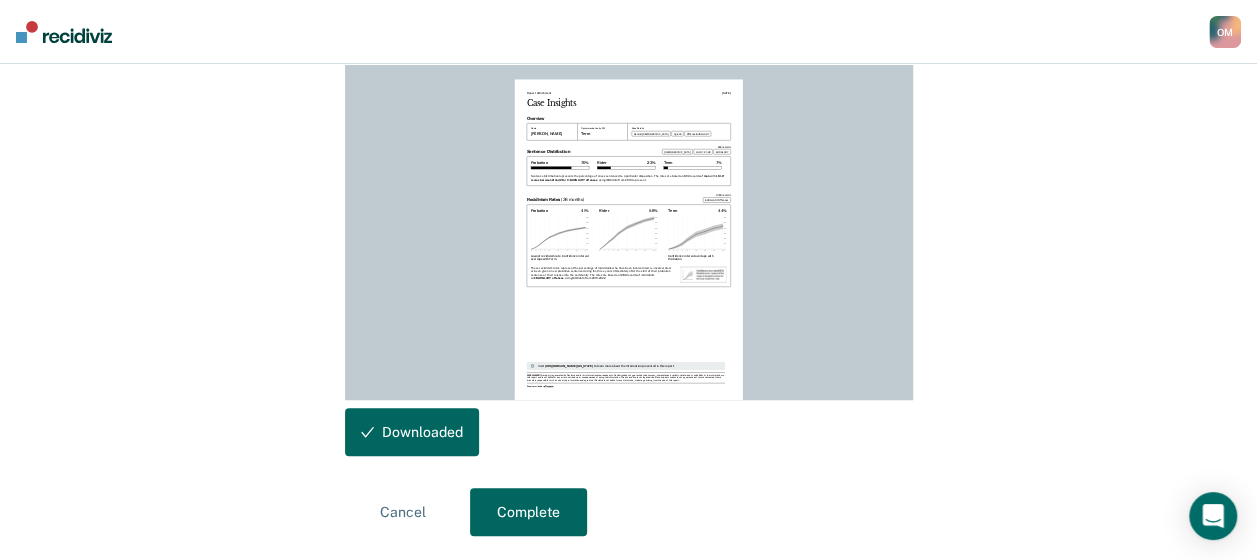 scroll, scrollTop: 0, scrollLeft: 0, axis: both 